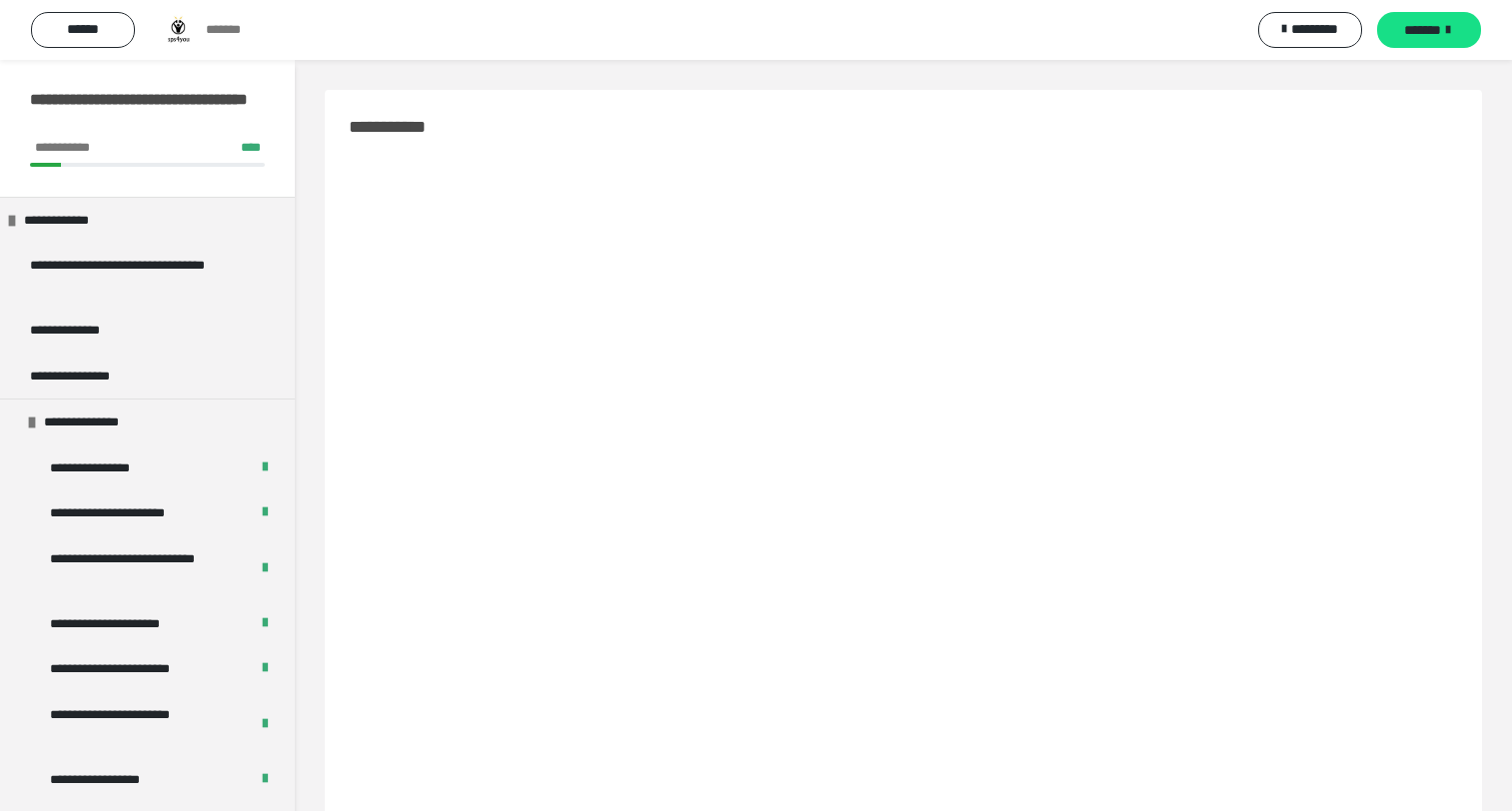 scroll, scrollTop: 100, scrollLeft: 0, axis: vertical 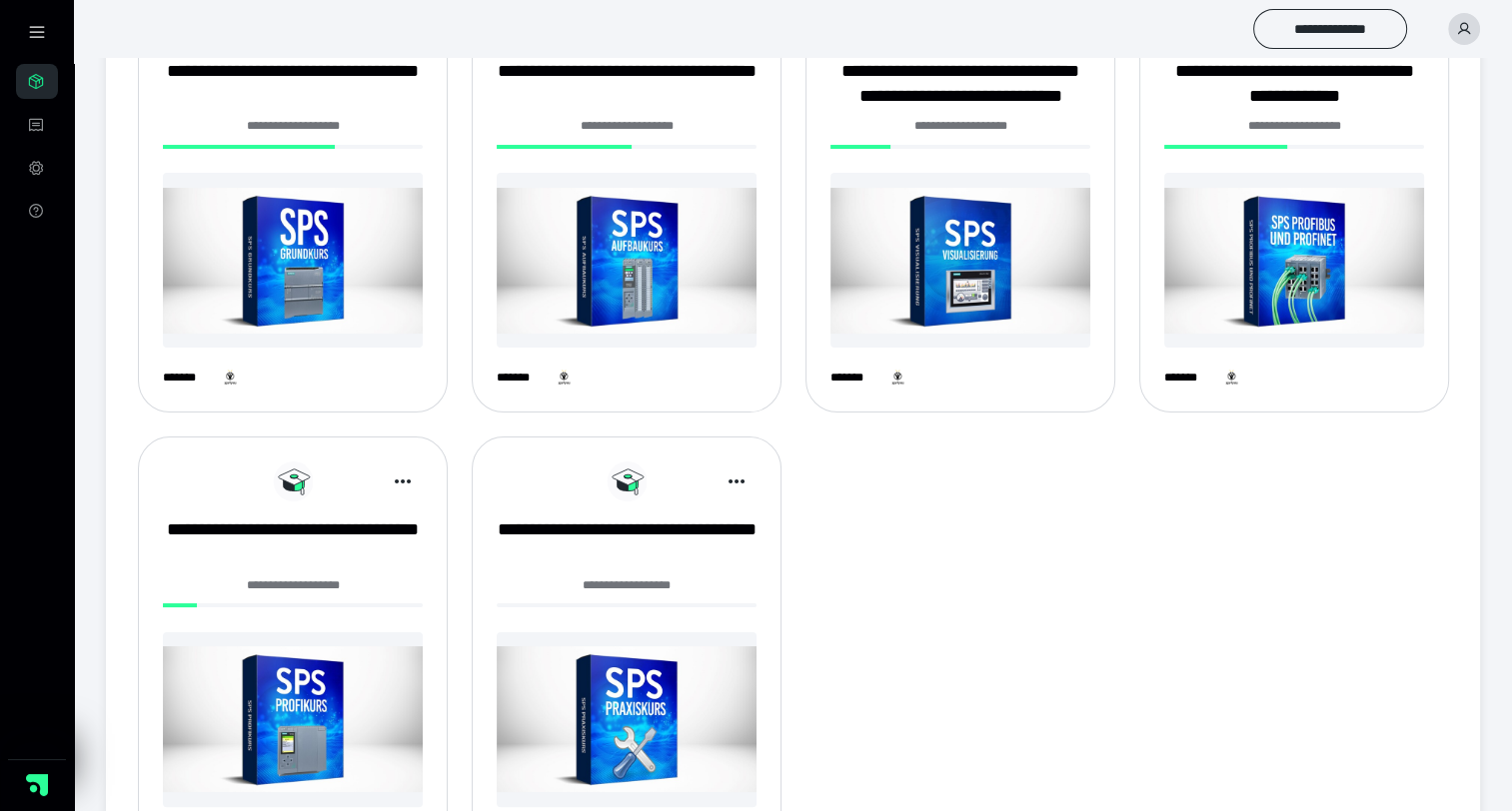 click on "**********" at bounding box center (627, 132) 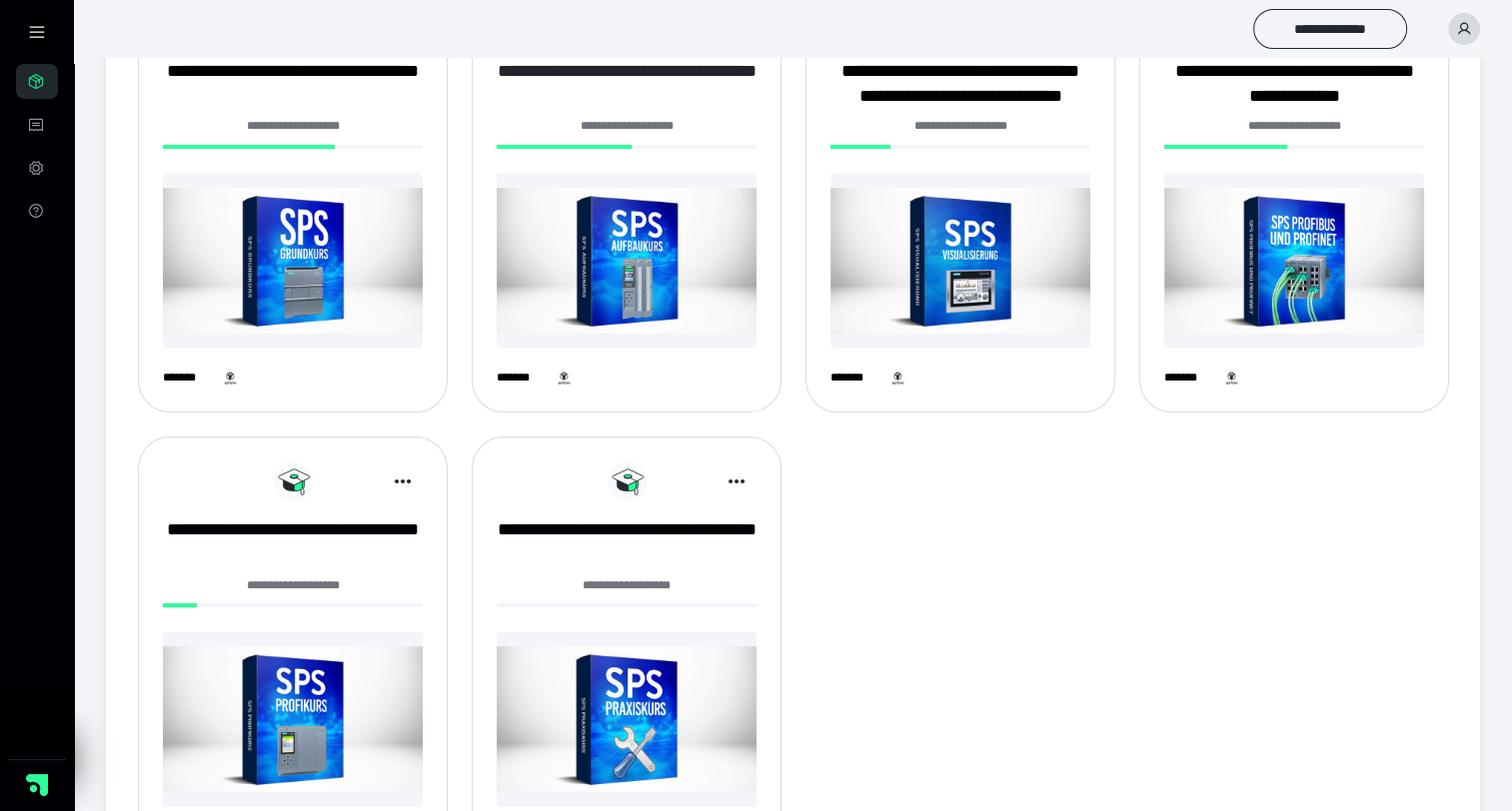 click on "**********" at bounding box center (627, 84) 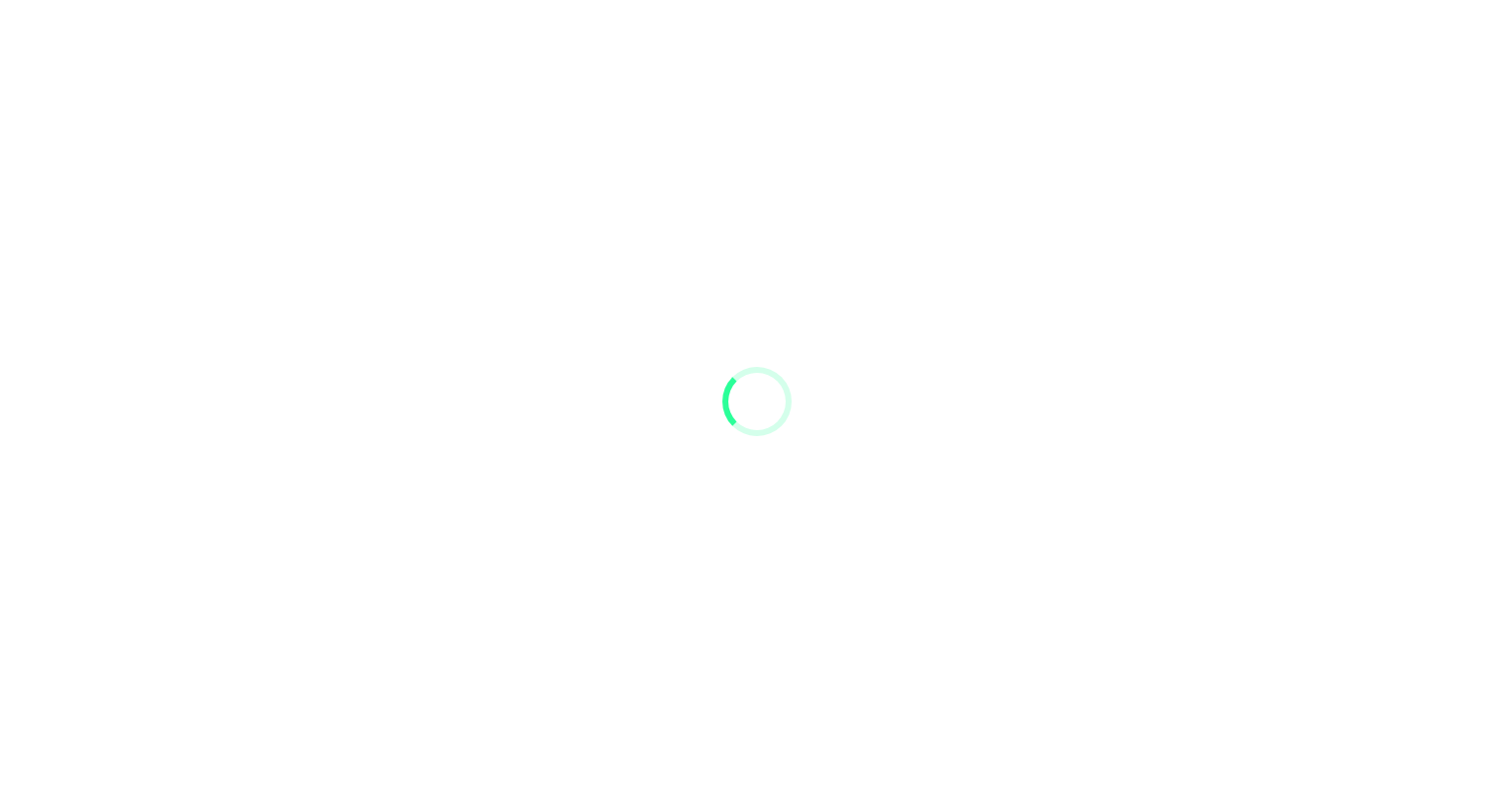scroll, scrollTop: 0, scrollLeft: 0, axis: both 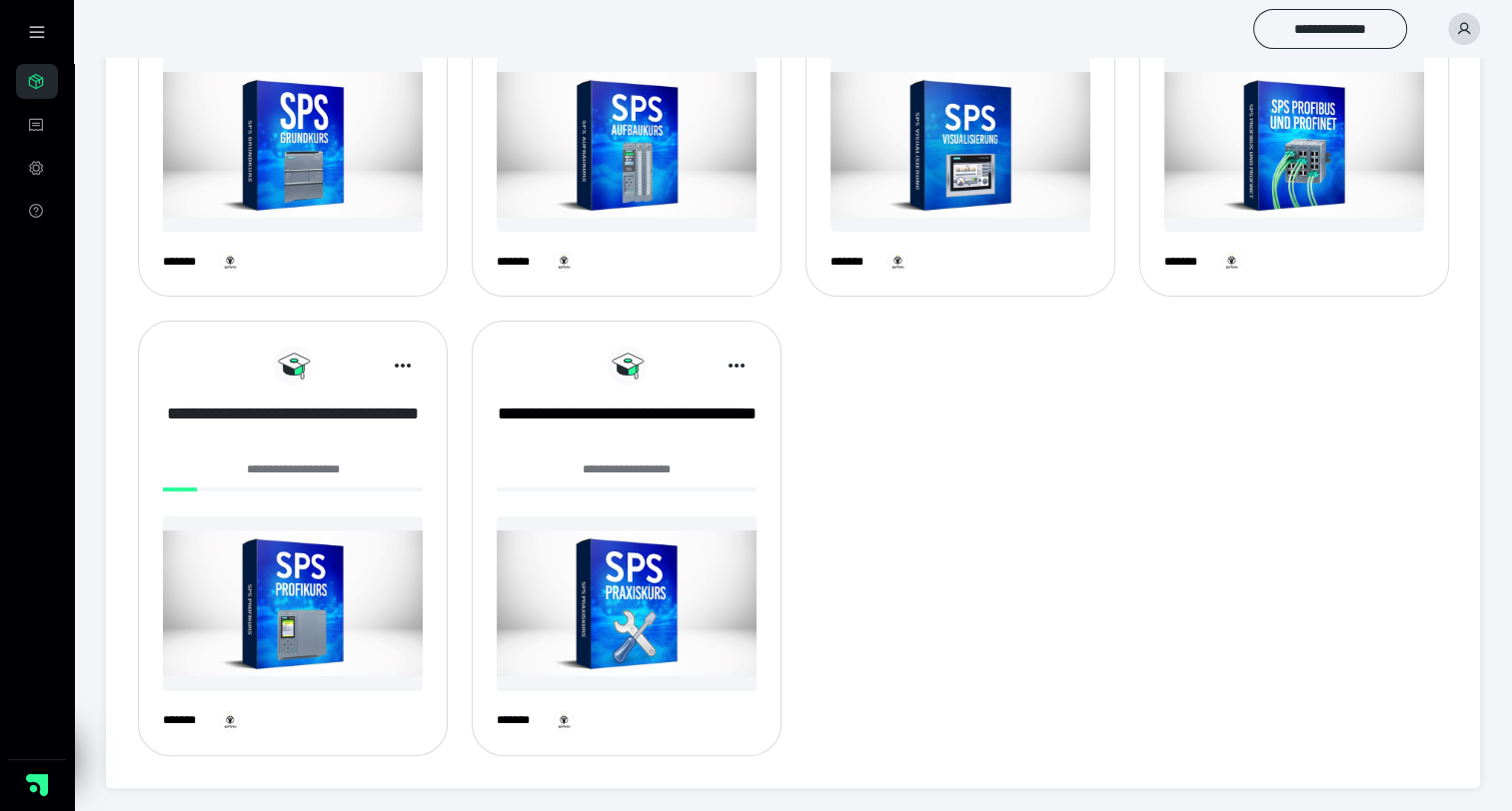 click on "**********" at bounding box center [293, 426] 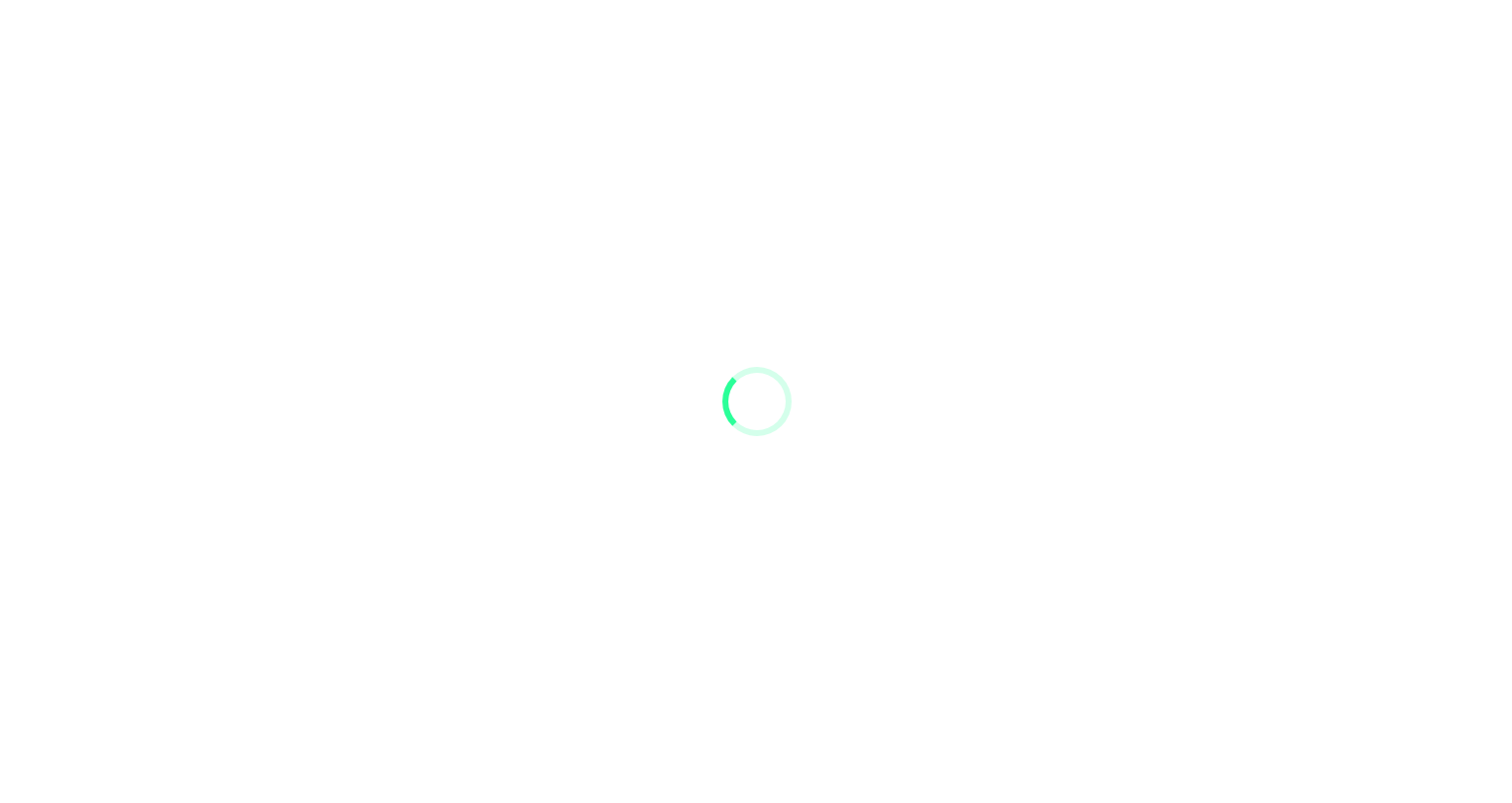 scroll, scrollTop: 0, scrollLeft: 0, axis: both 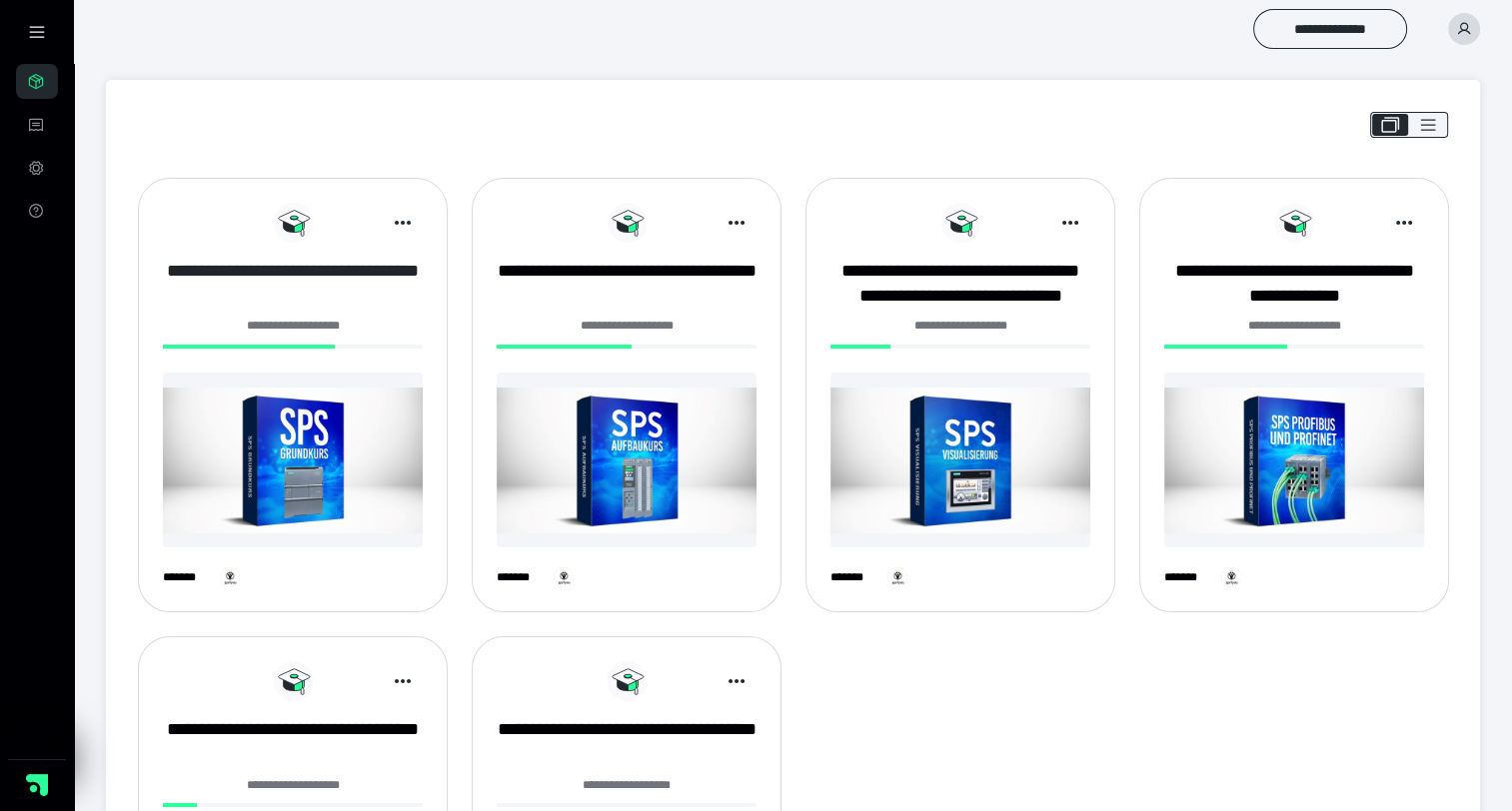 click on "**********" at bounding box center (293, 284) 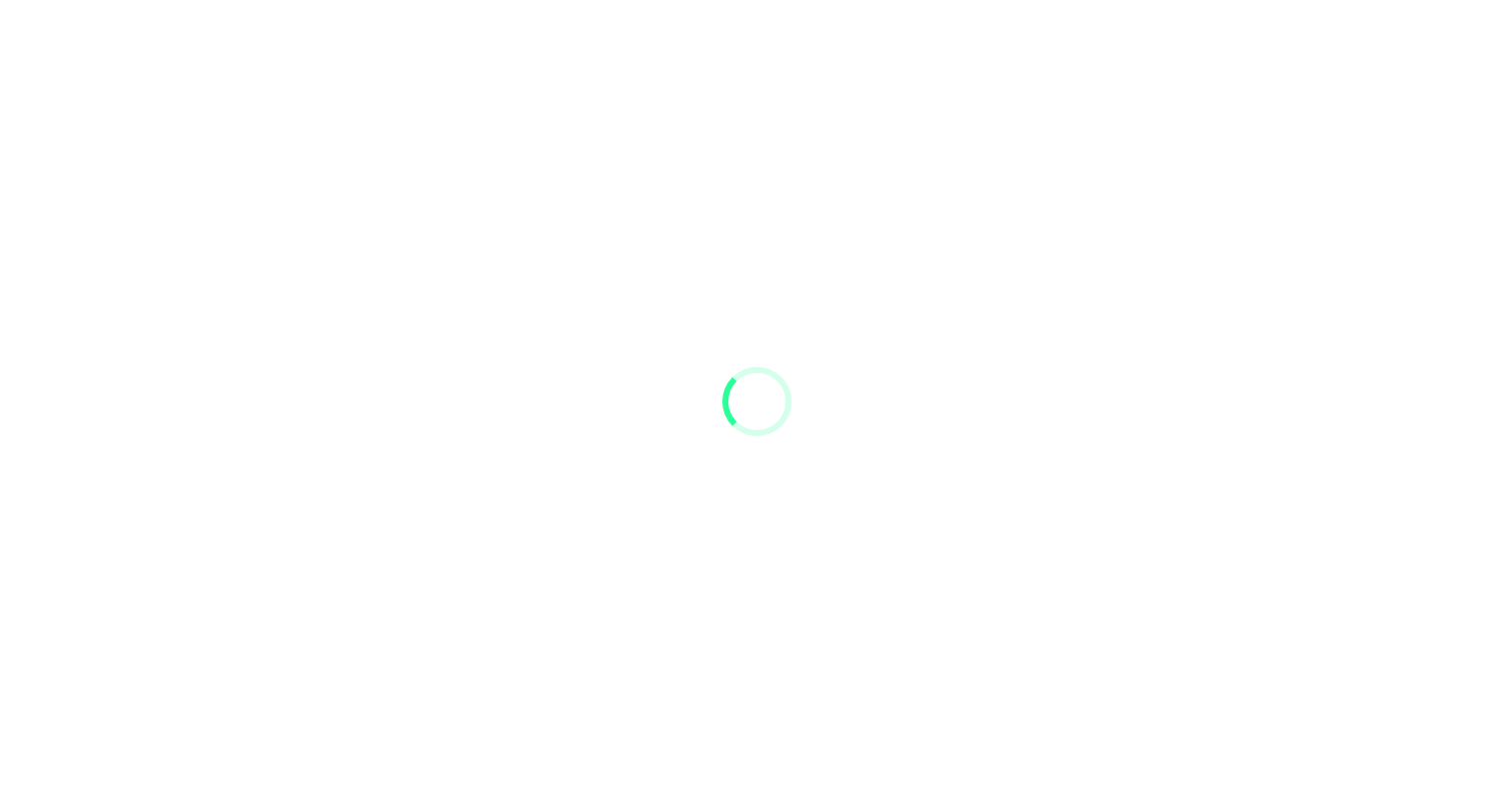 scroll, scrollTop: 0, scrollLeft: 0, axis: both 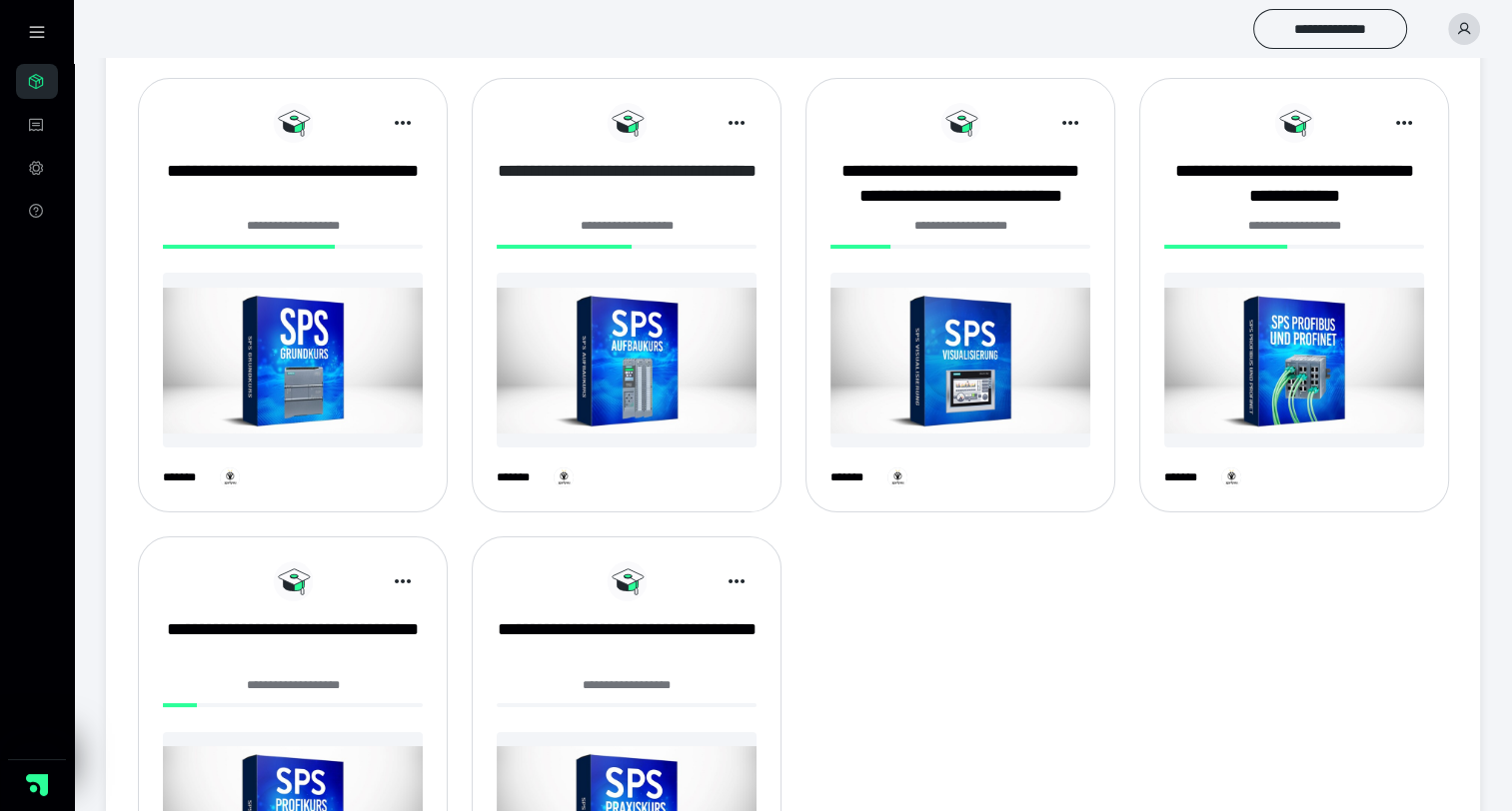 click on "**********" at bounding box center [627, 184] 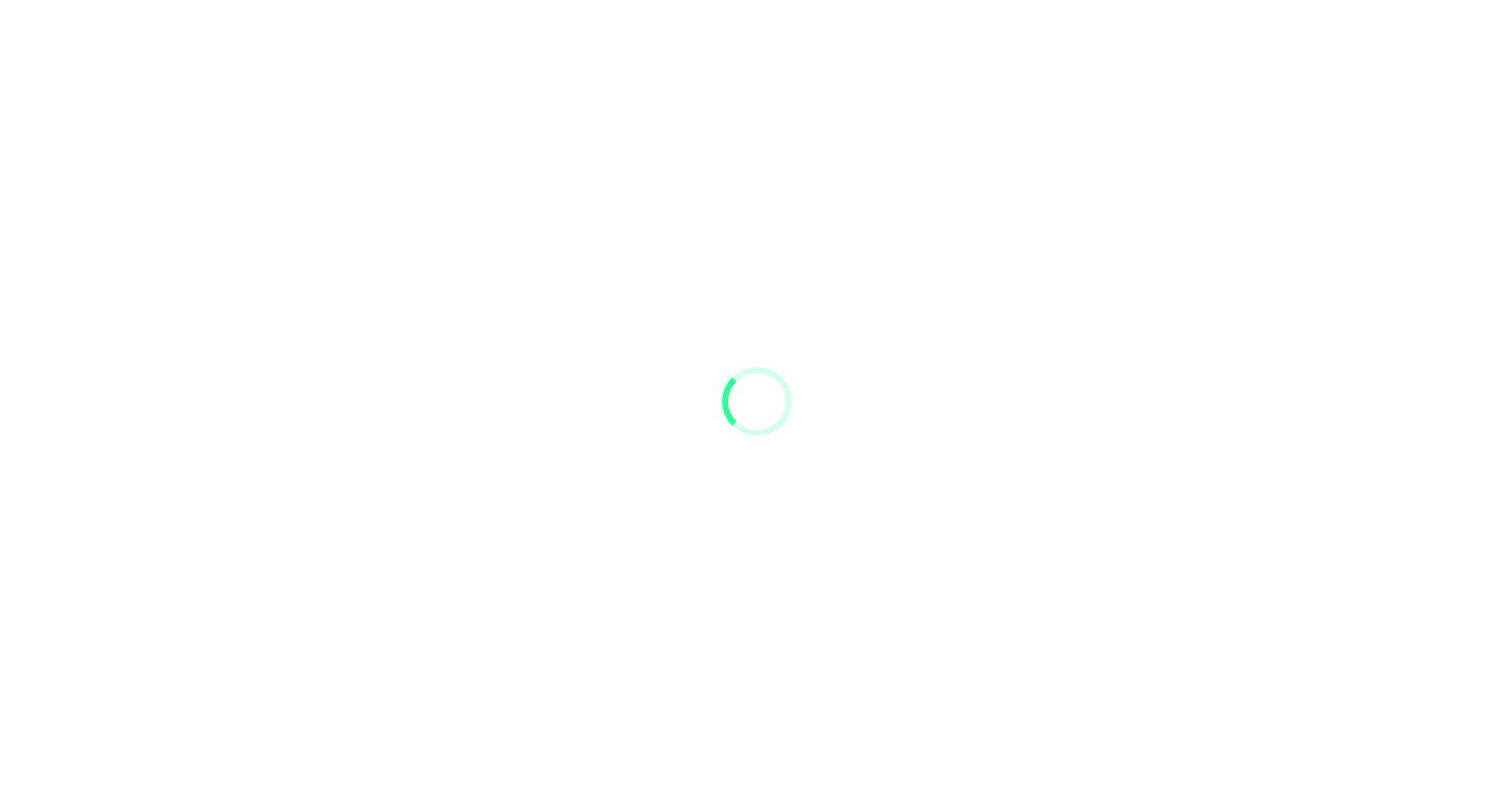 scroll, scrollTop: 0, scrollLeft: 0, axis: both 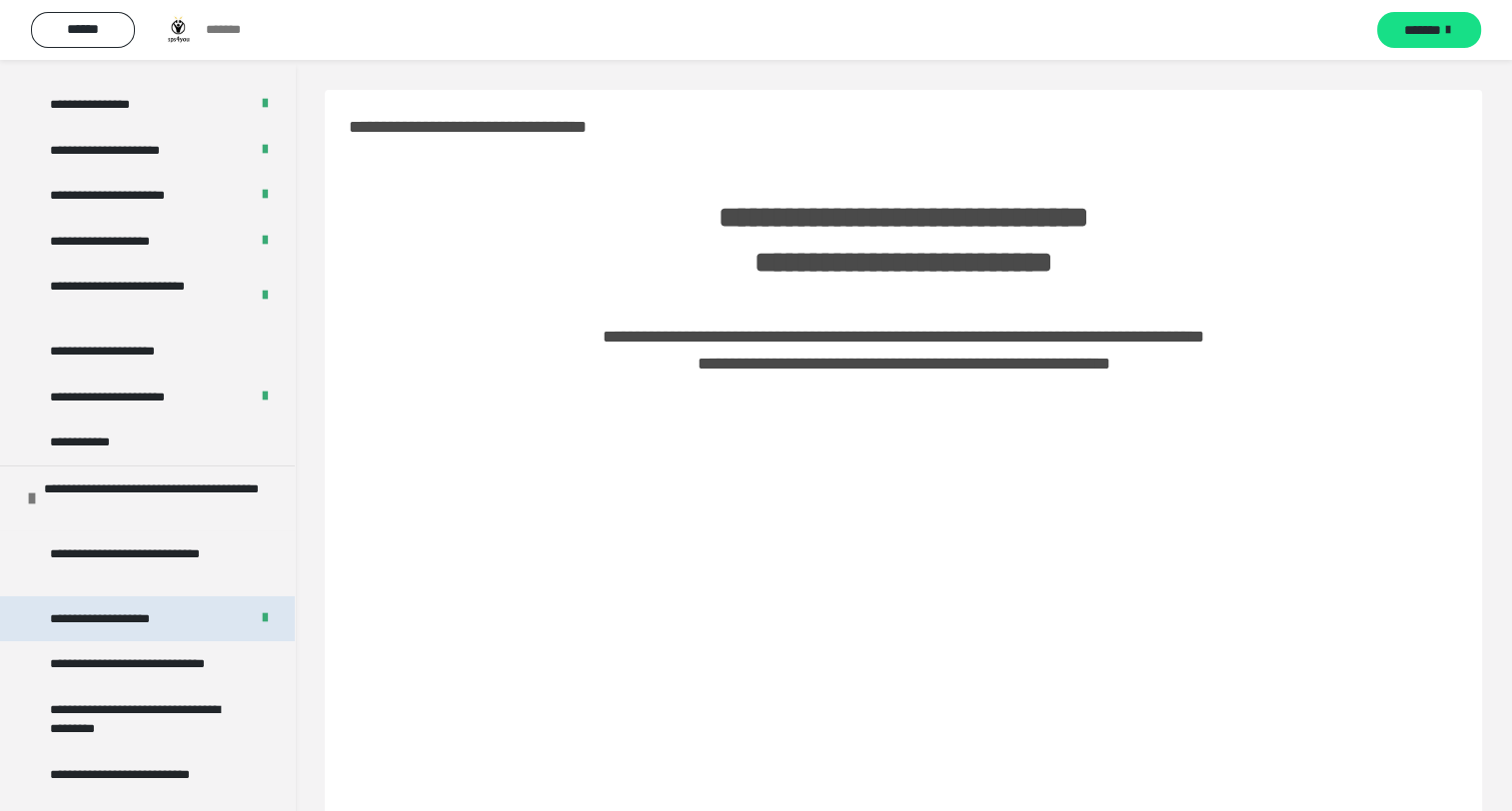 click on "**********" at bounding box center [104, 619] 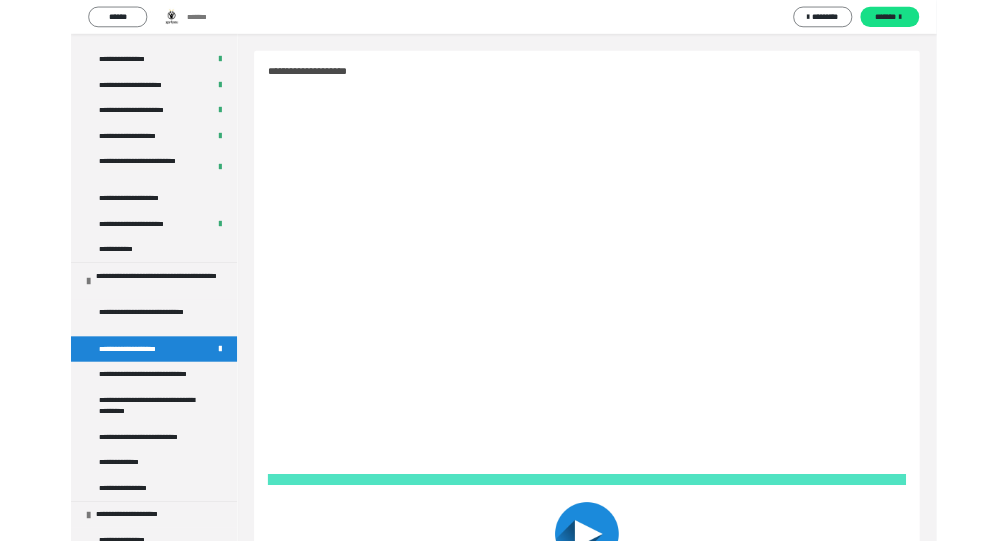 scroll, scrollTop: 6684, scrollLeft: 0, axis: vertical 